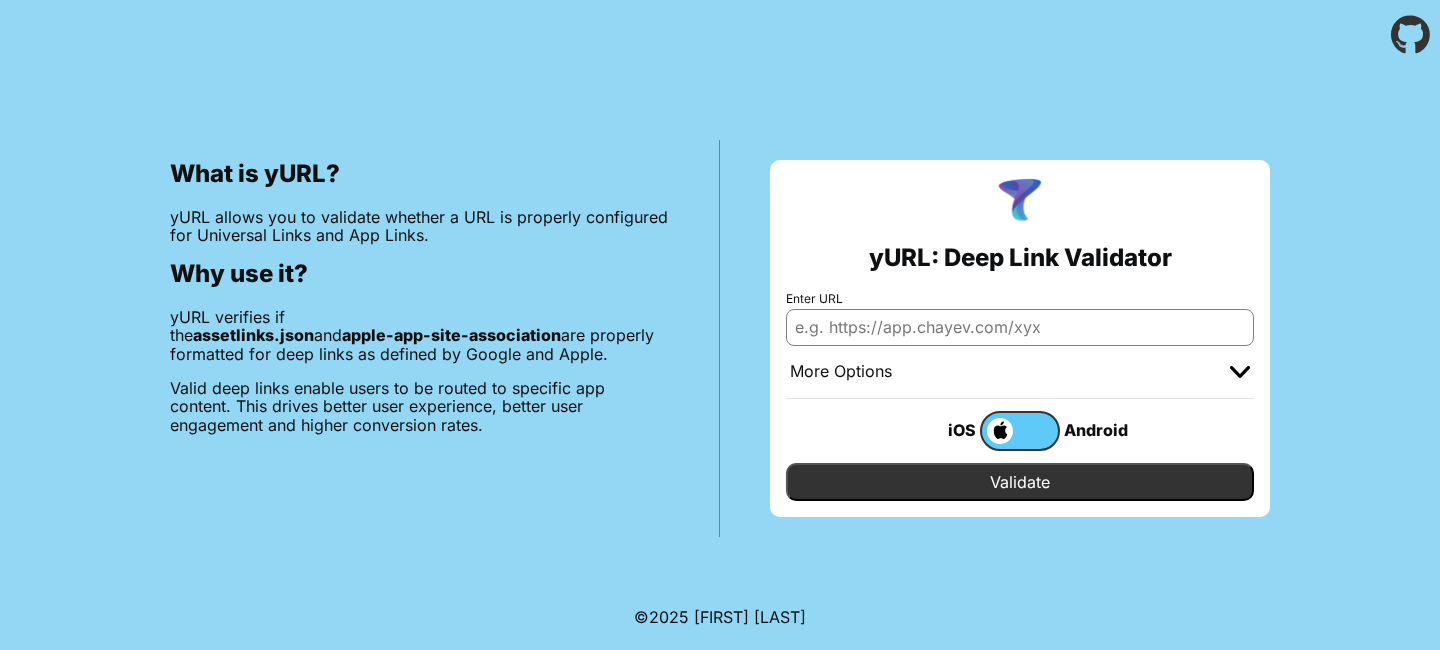 scroll, scrollTop: 0, scrollLeft: 0, axis: both 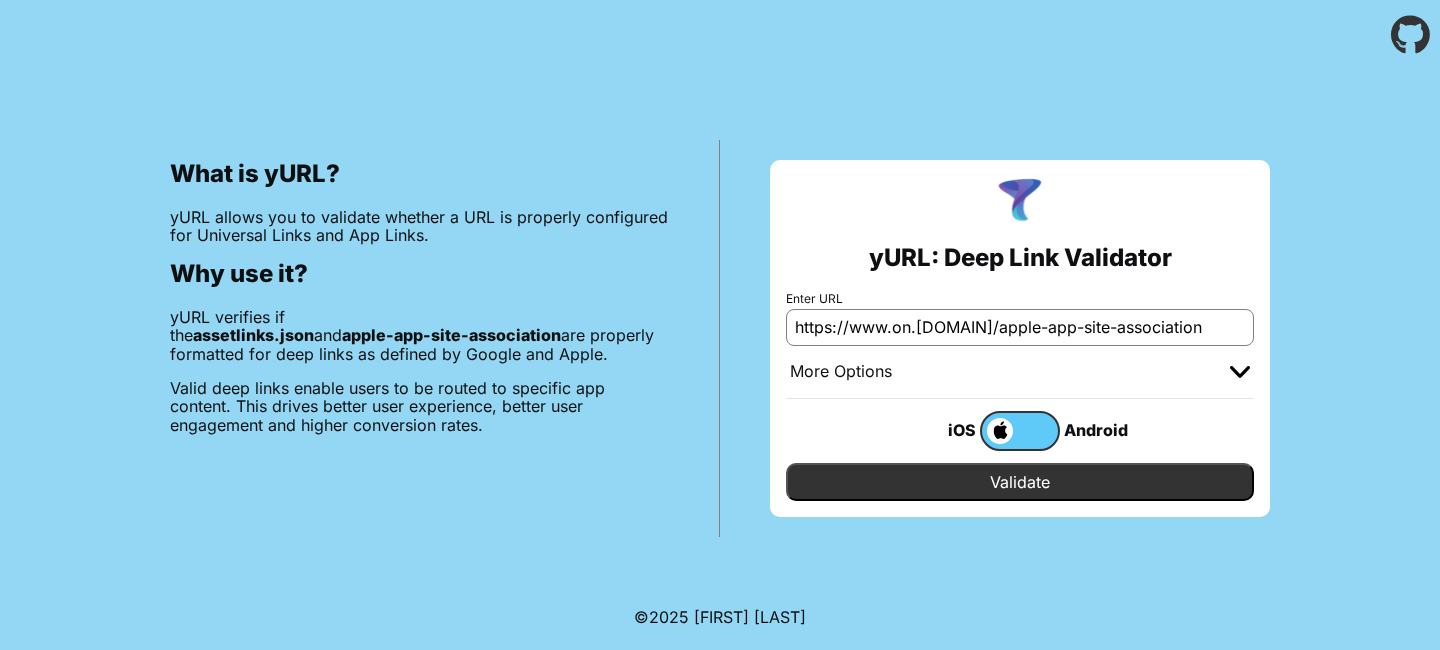 drag, startPoint x: 1009, startPoint y: 332, endPoint x: 1385, endPoint y: 329, distance: 376.01196 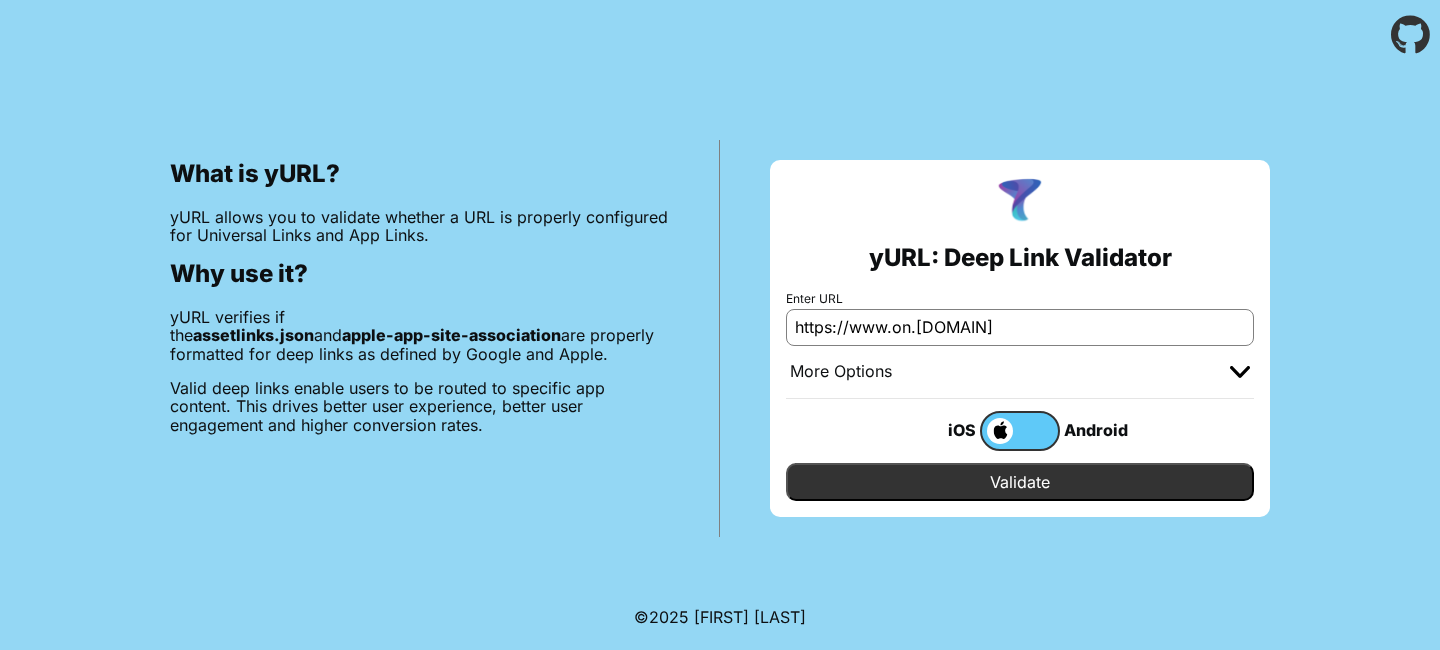 type on "https://www.on.betmgm.ca" 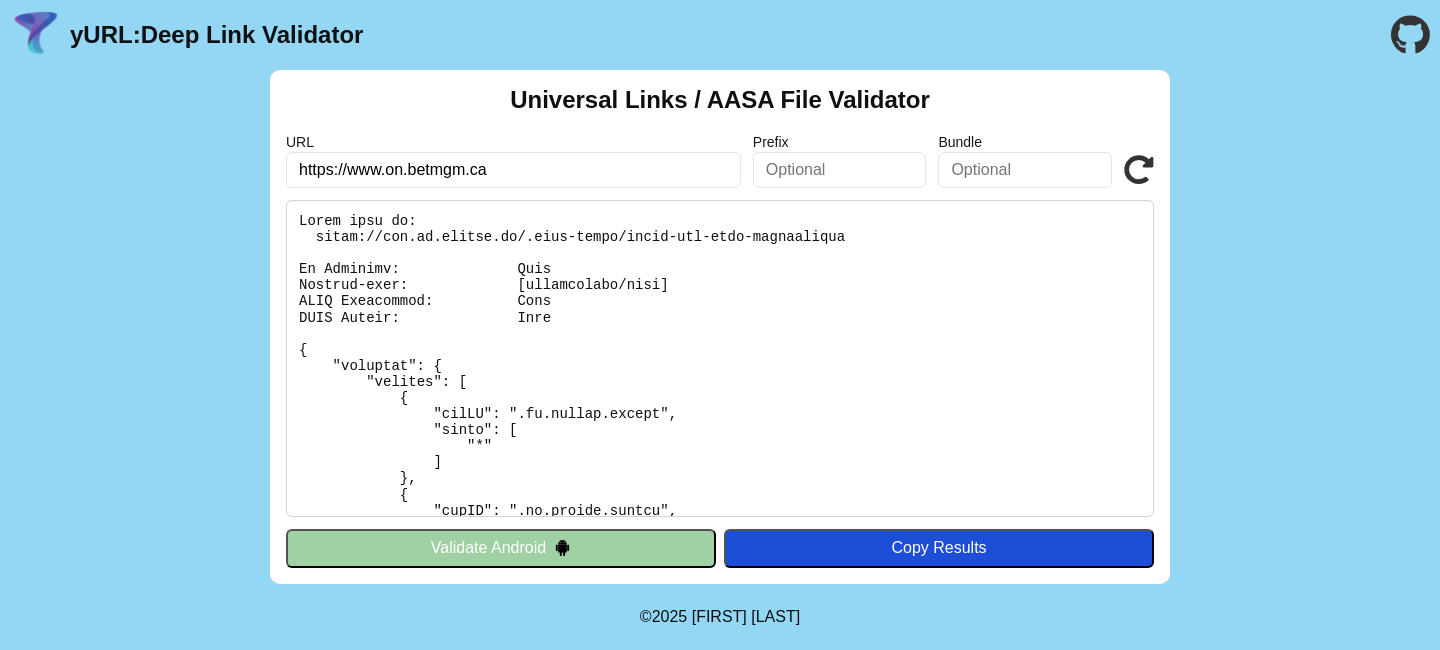 scroll, scrollTop: 0, scrollLeft: 0, axis: both 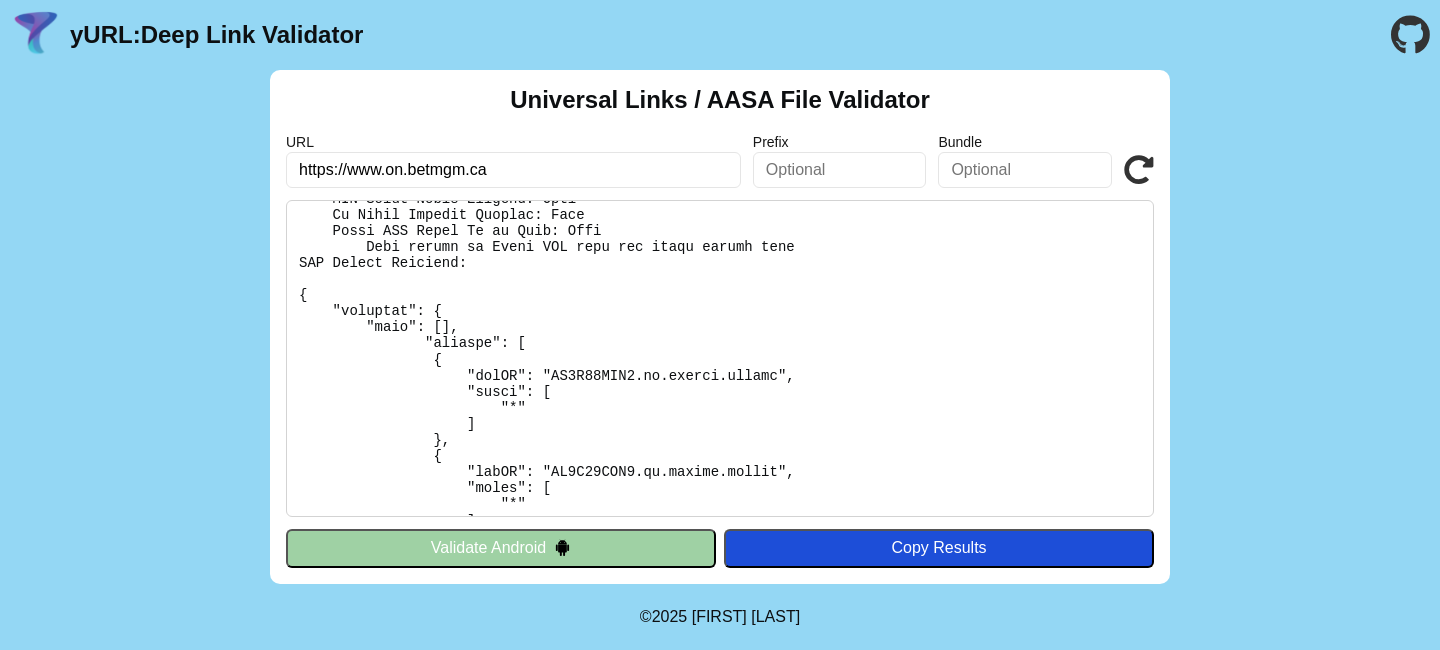 click on "https://www.on.betmgm.ca" at bounding box center [513, 170] 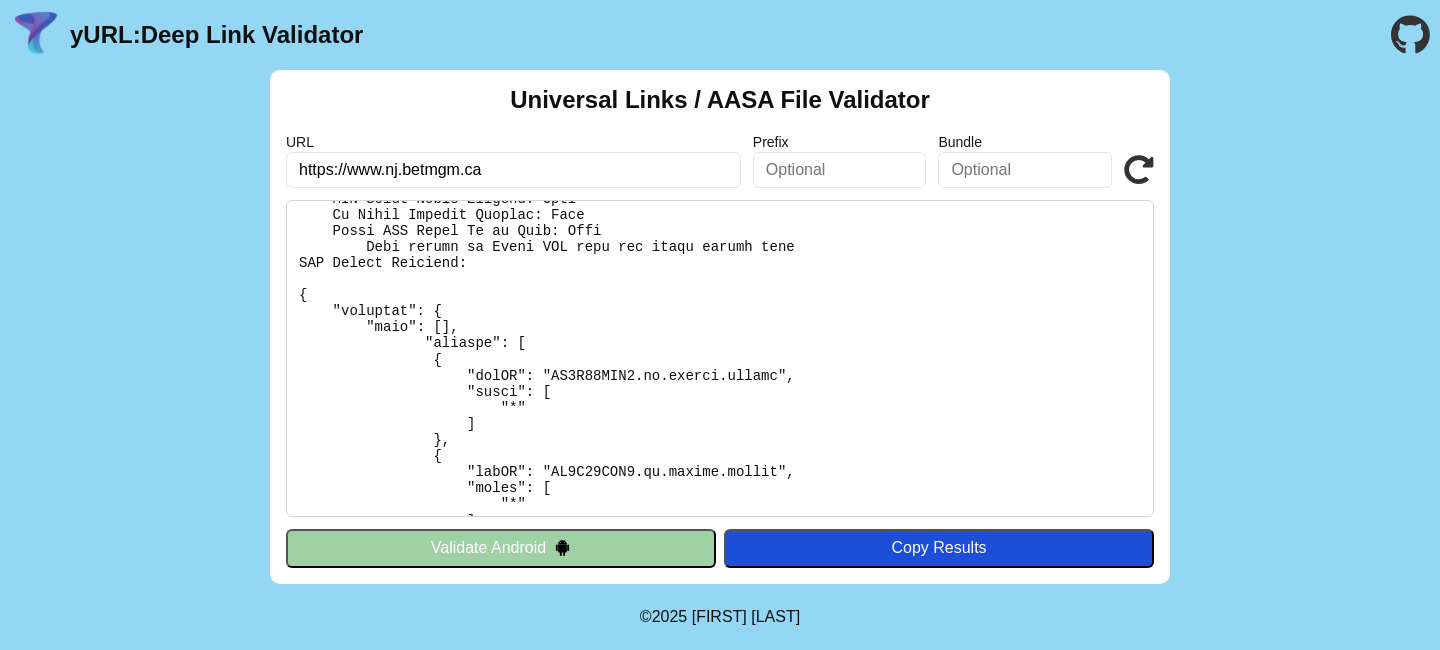 type on "https://www.nj.betmgm.ca" 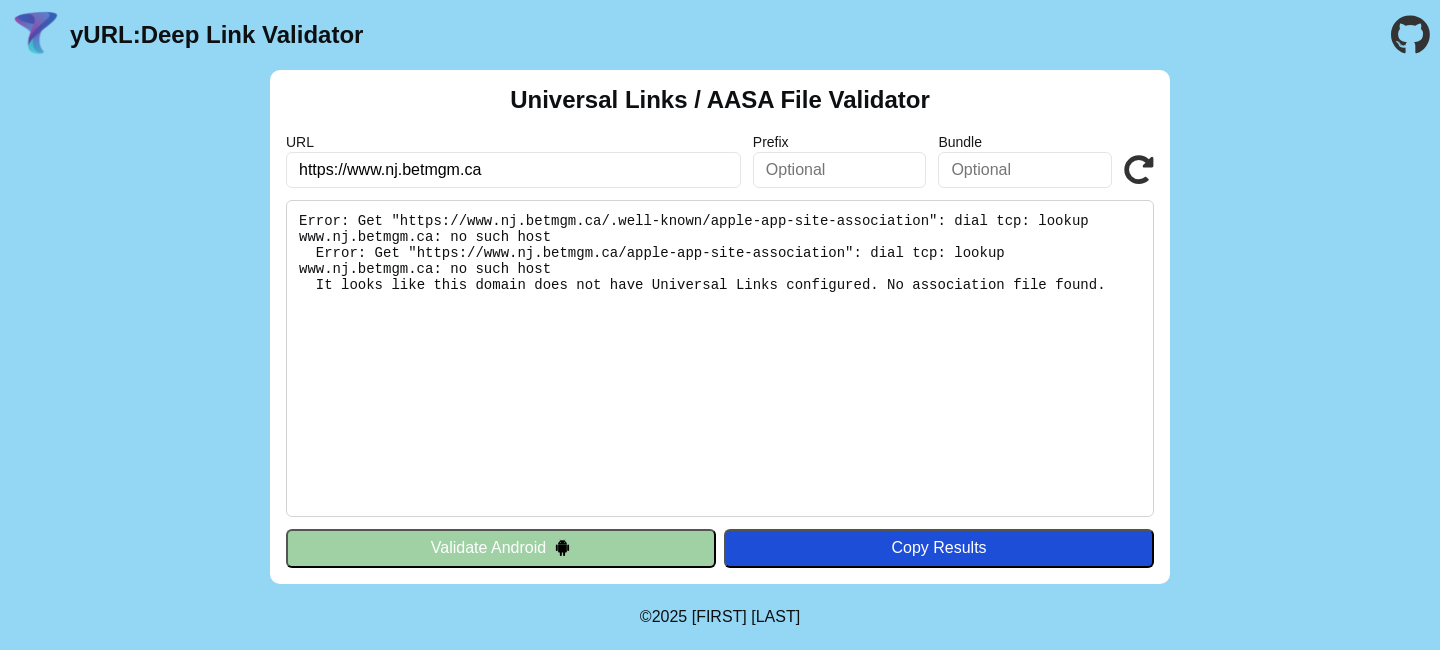 scroll, scrollTop: 0, scrollLeft: 0, axis: both 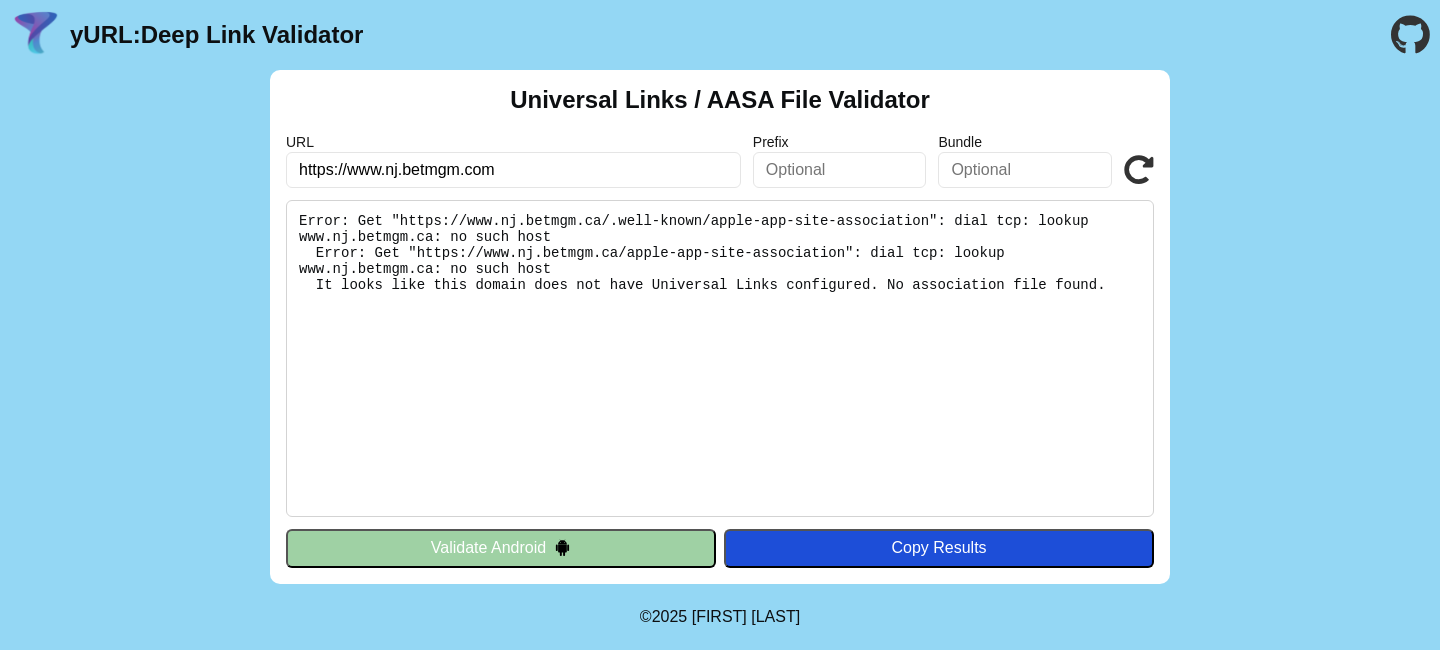 type on "https://www.nj.betmgm.com" 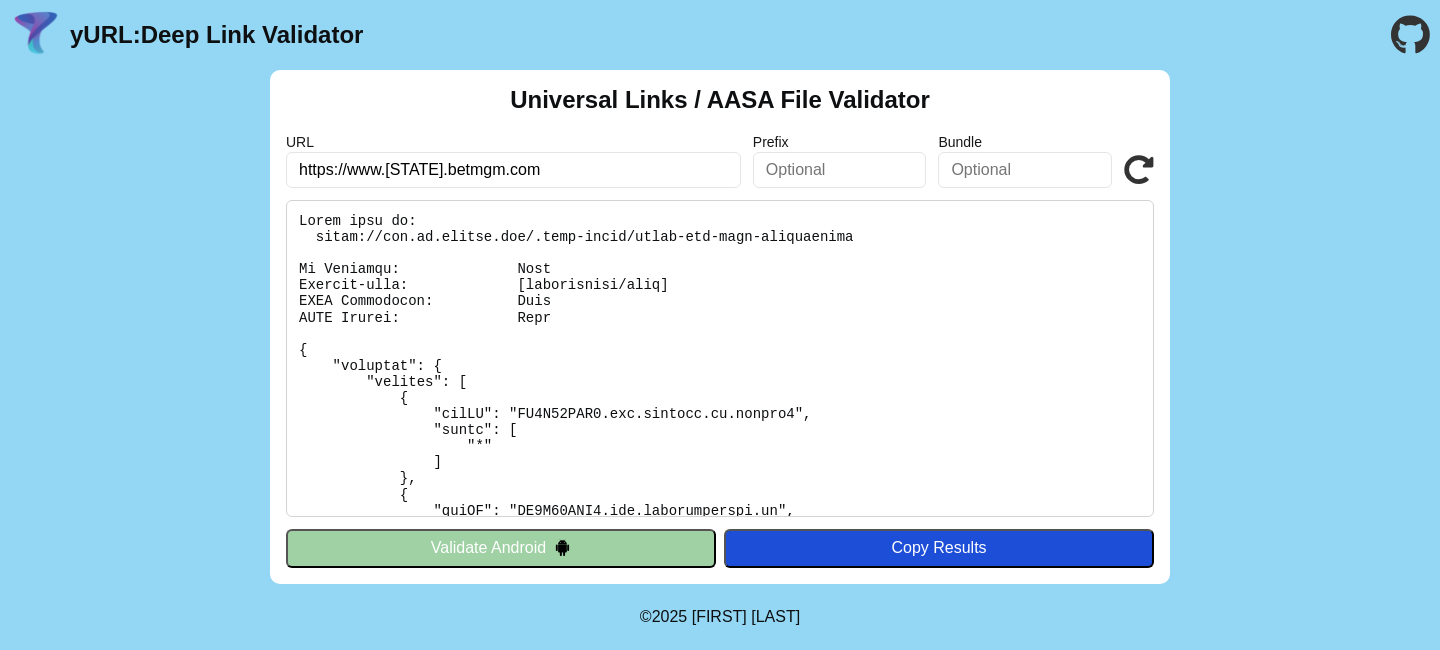 scroll, scrollTop: 0, scrollLeft: 0, axis: both 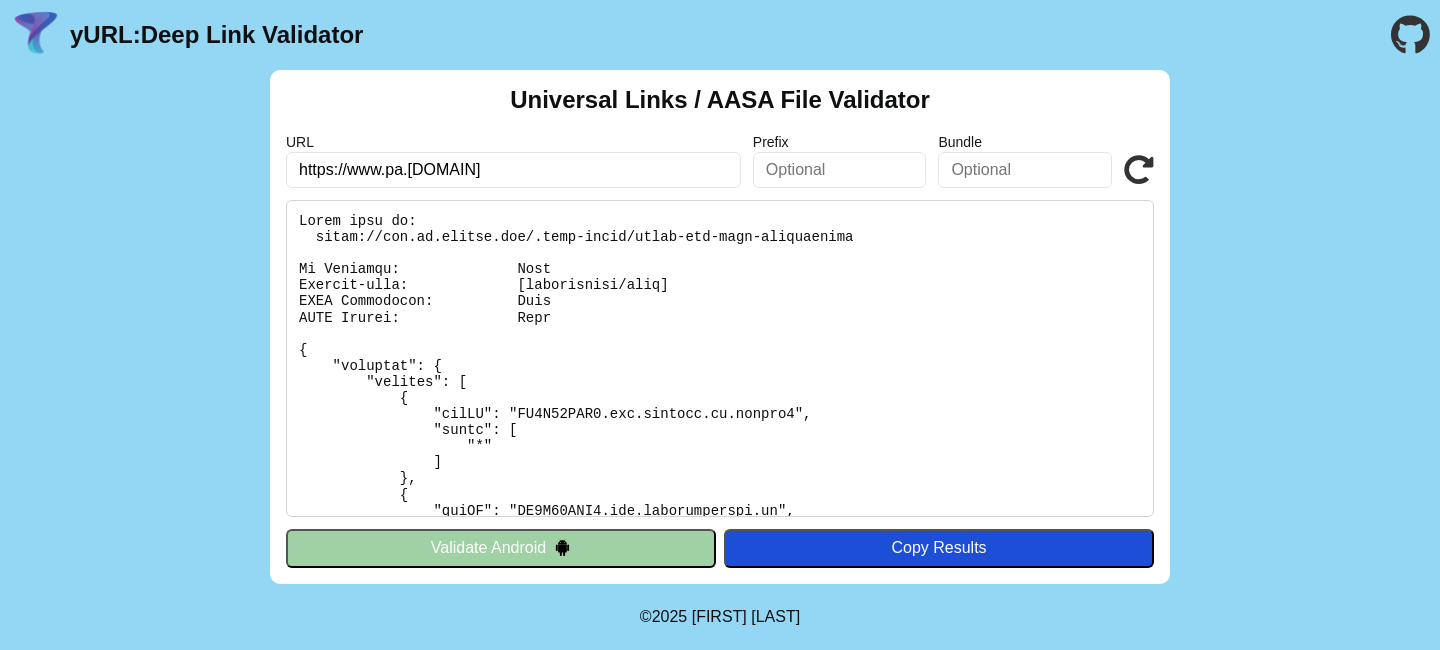 type on "https://www.pa.betmgm.com" 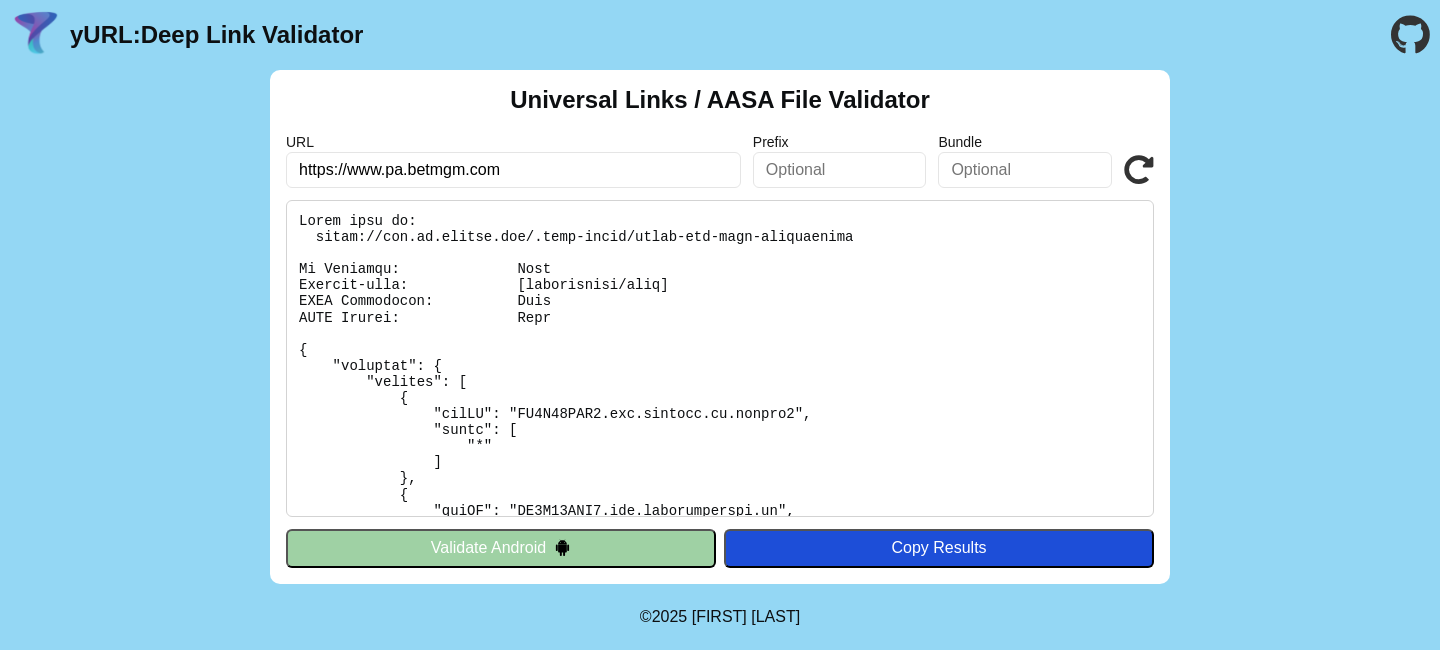 scroll, scrollTop: 0, scrollLeft: 0, axis: both 